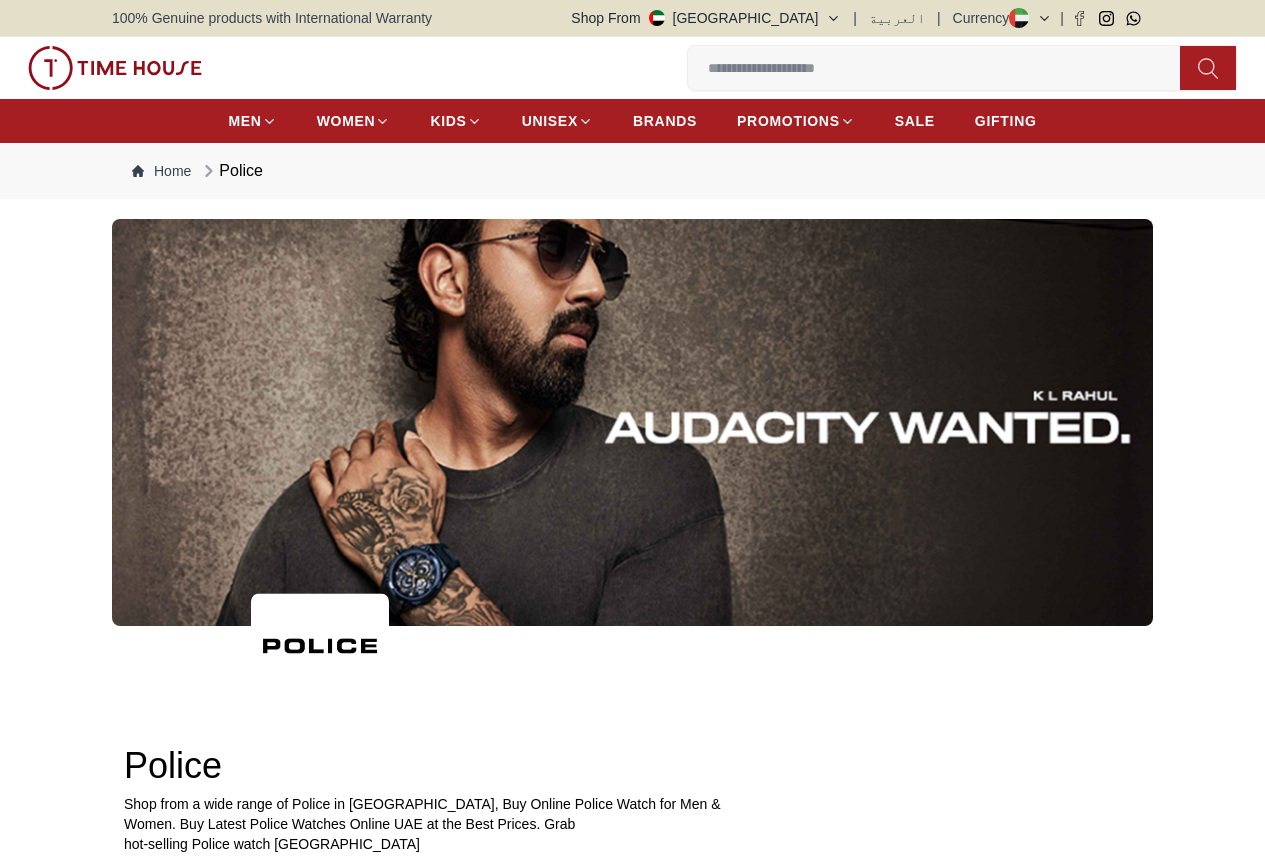 scroll, scrollTop: 0, scrollLeft: 0, axis: both 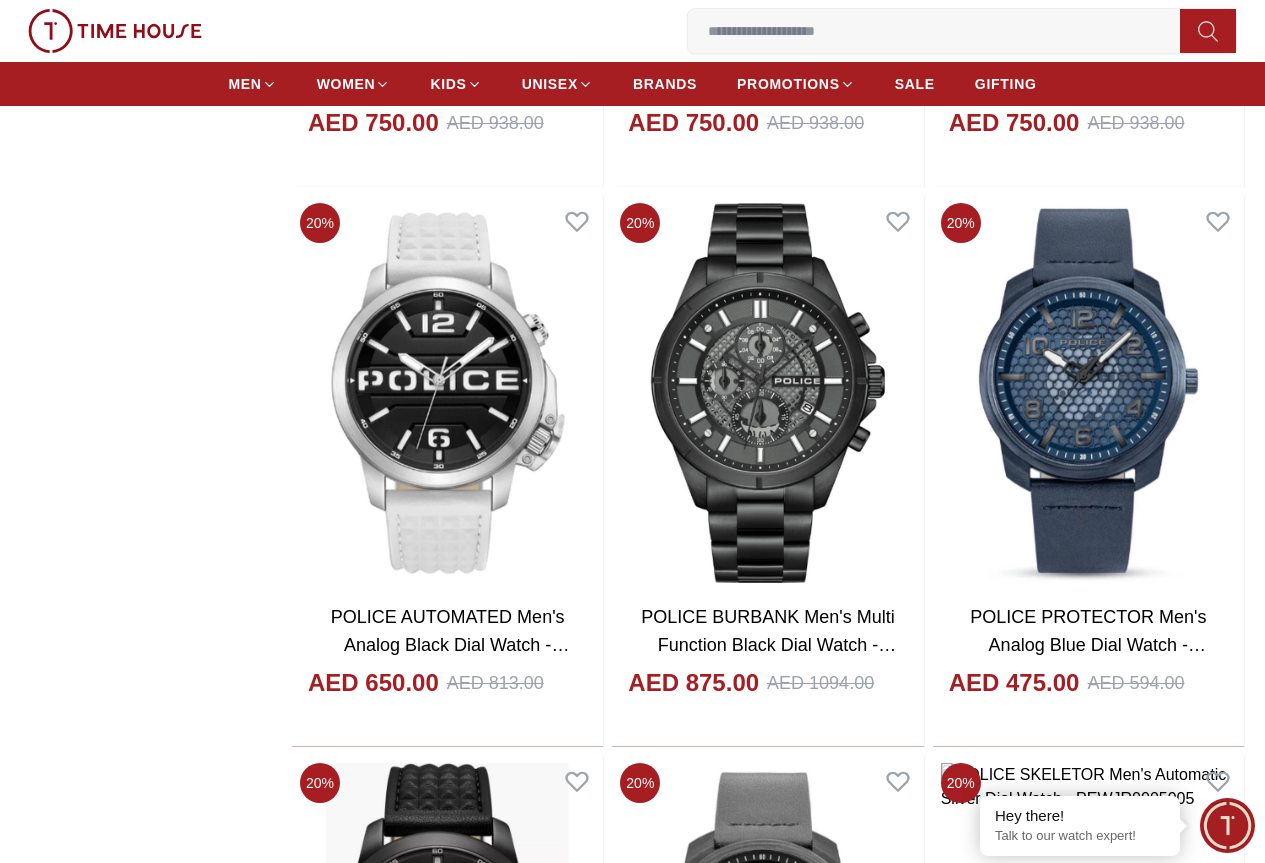 drag, startPoint x: 476, startPoint y: 58, endPoint x: 474, endPoint y: 42, distance: 16.124516 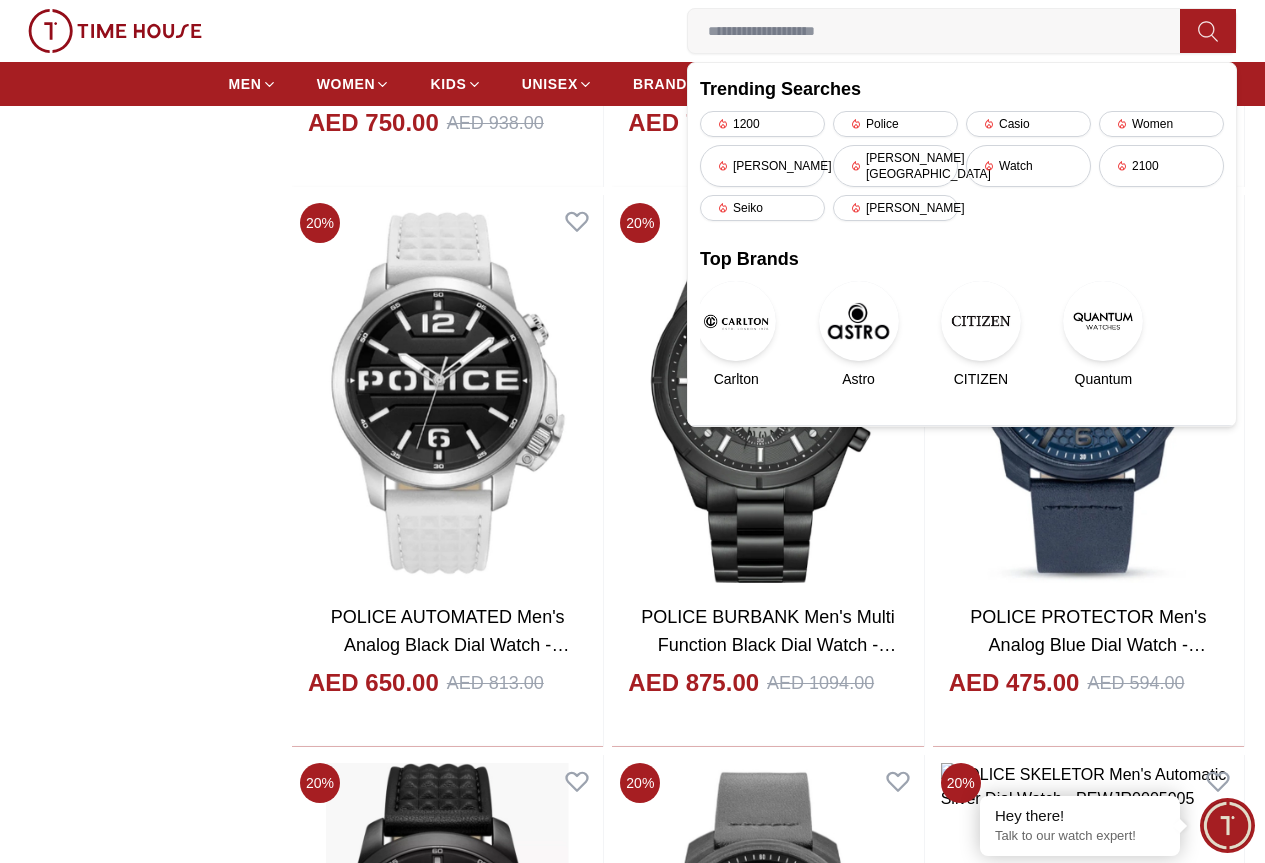 paste on "**********" 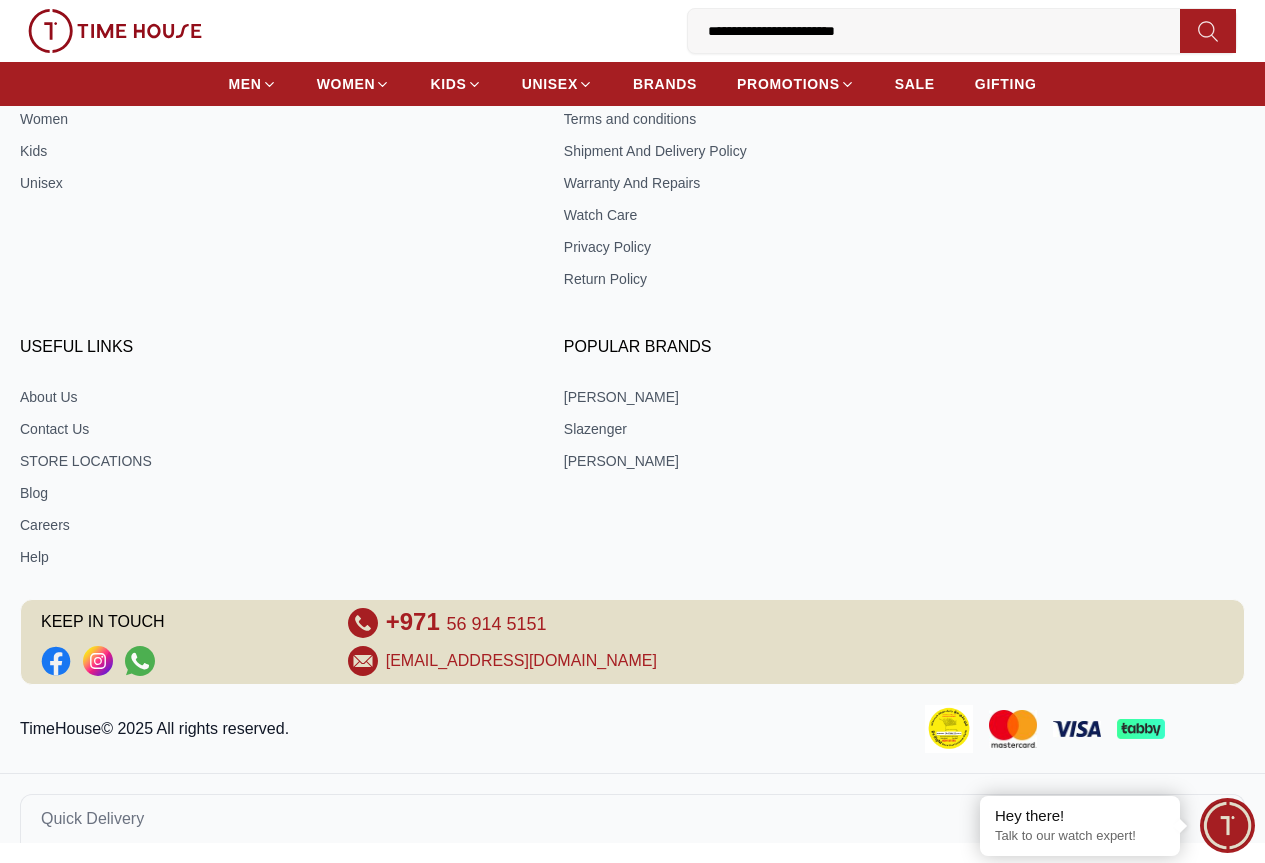 scroll, scrollTop: 0, scrollLeft: 0, axis: both 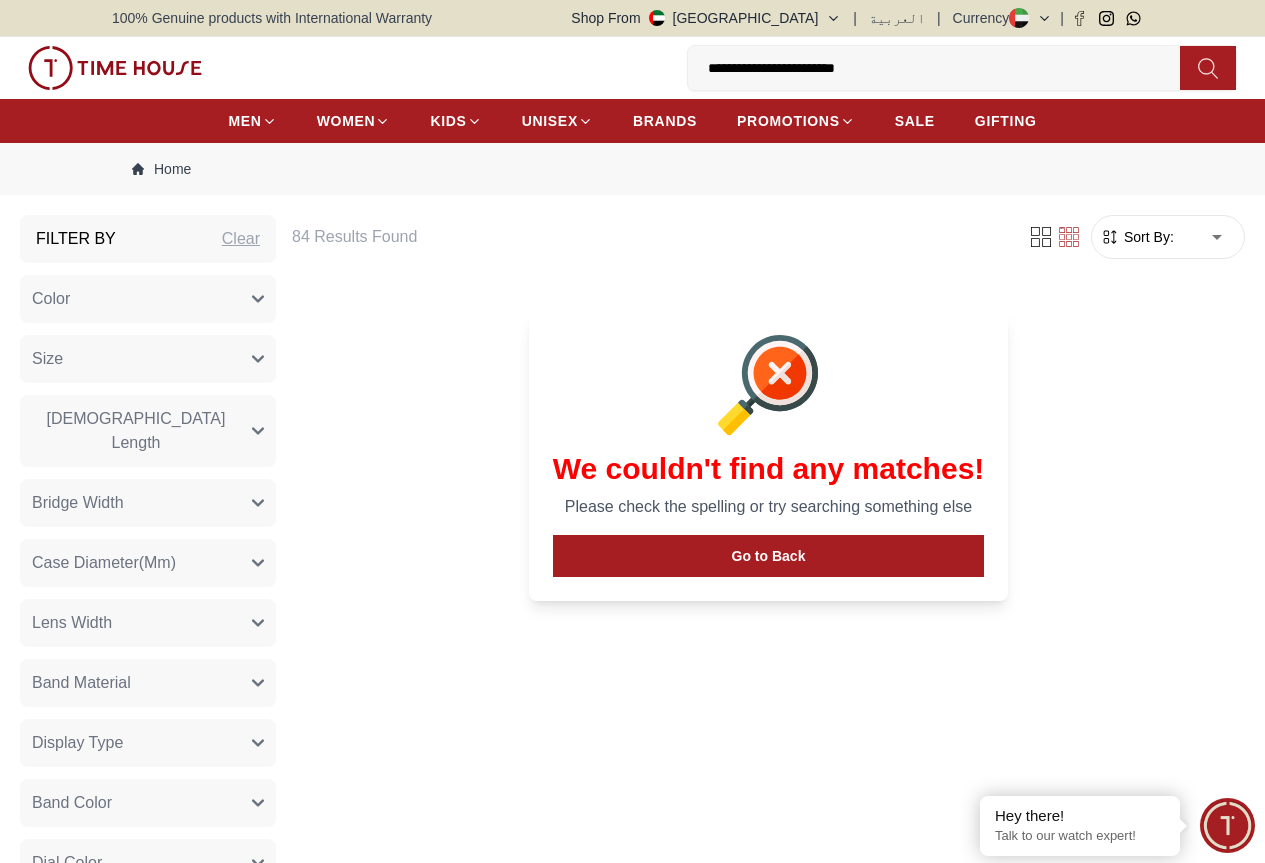 drag, startPoint x: 468, startPoint y: 75, endPoint x: 478, endPoint y: 68, distance: 12.206555 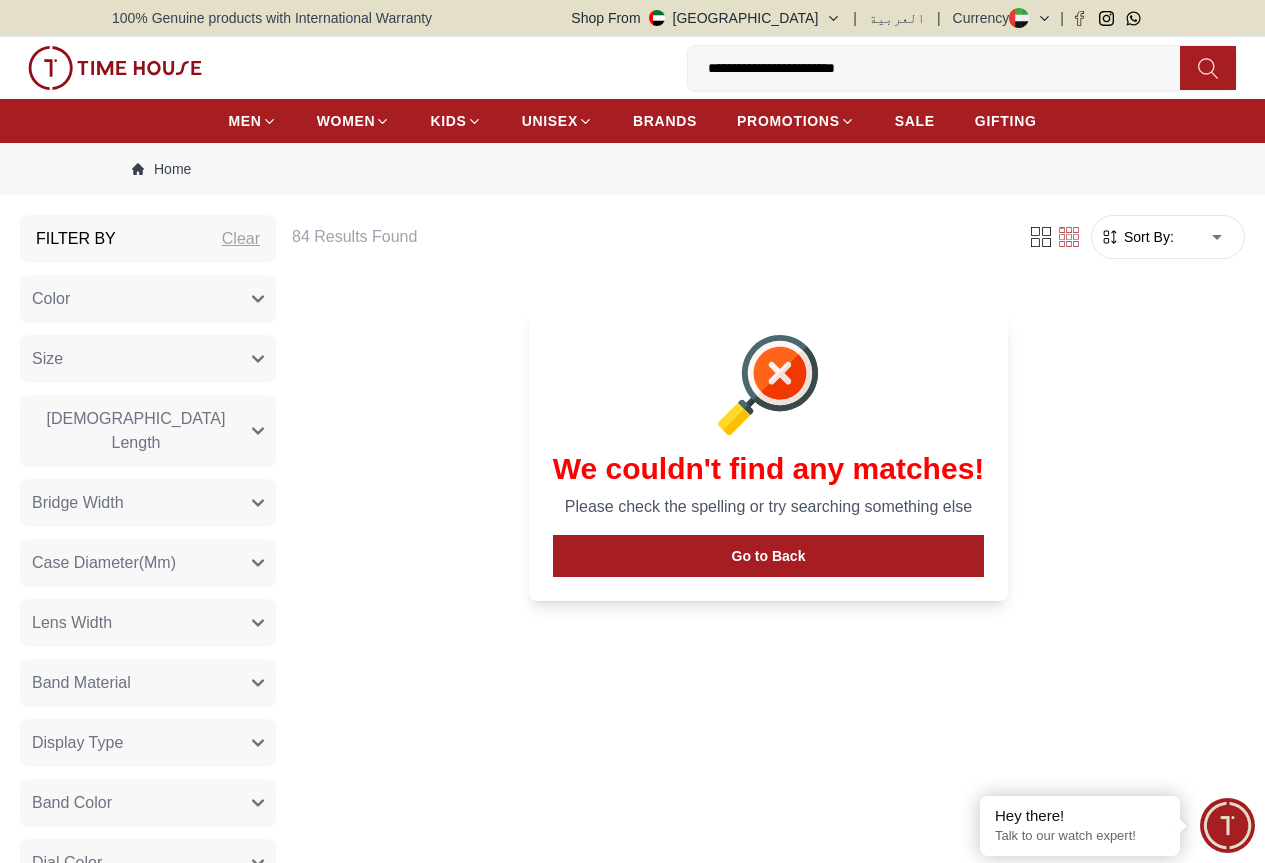 drag, startPoint x: 474, startPoint y: 68, endPoint x: 229, endPoint y: 92, distance: 246.1727 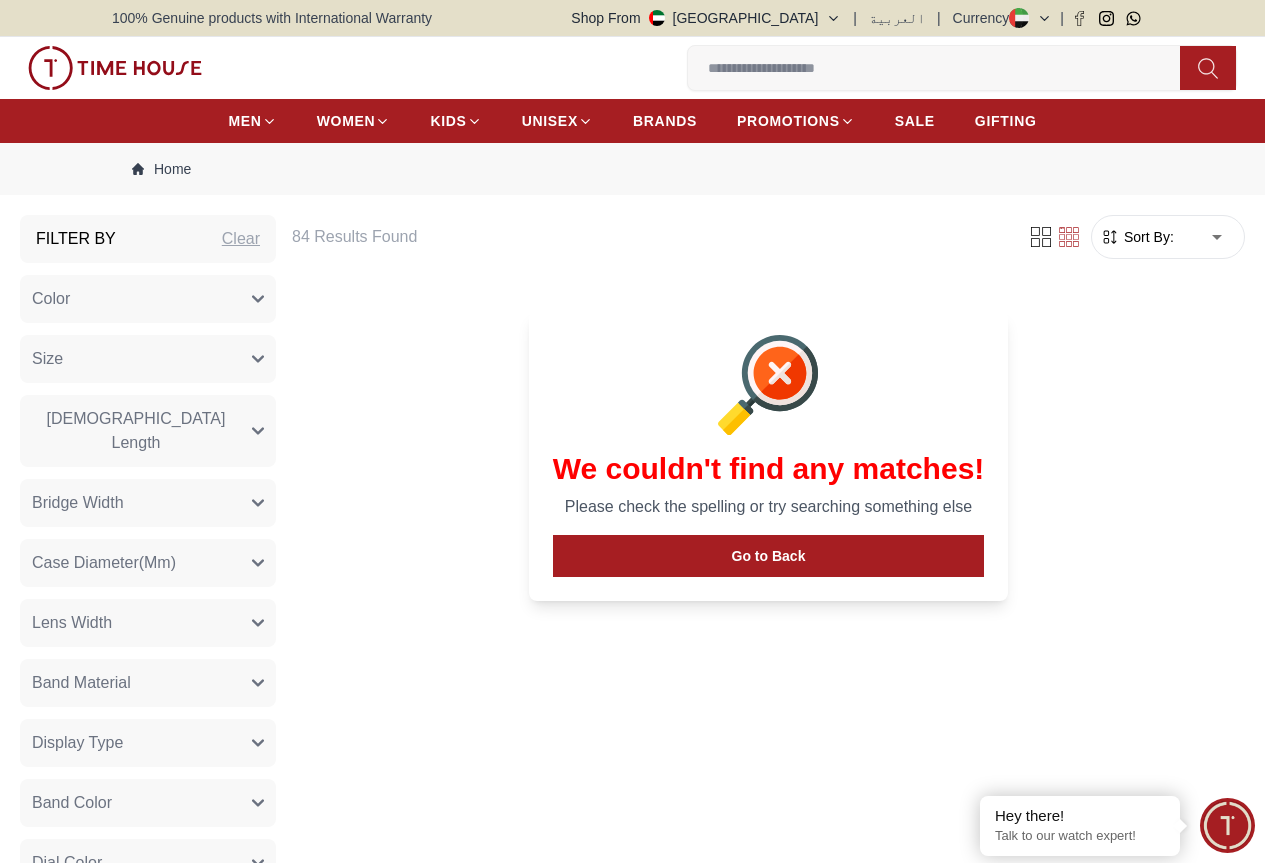 paste on "**********" 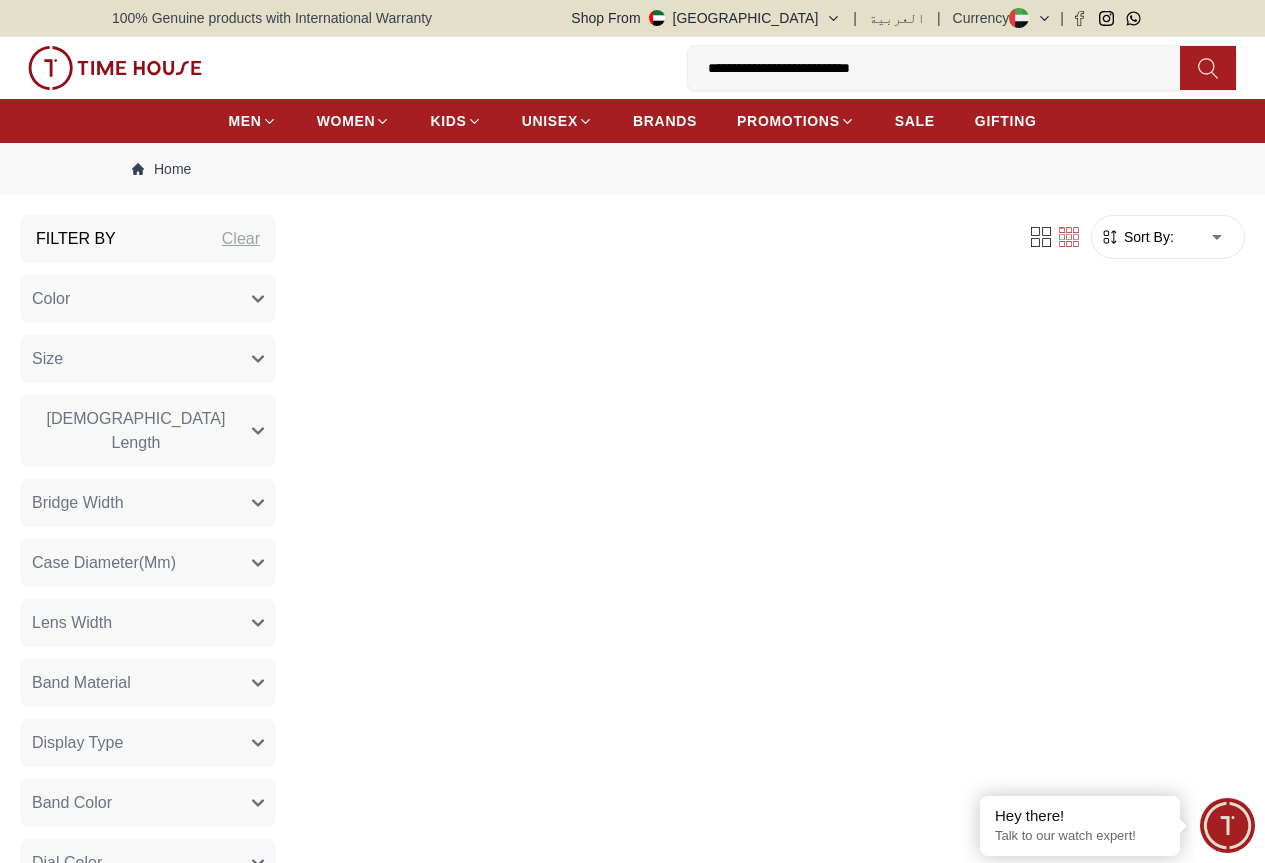 click 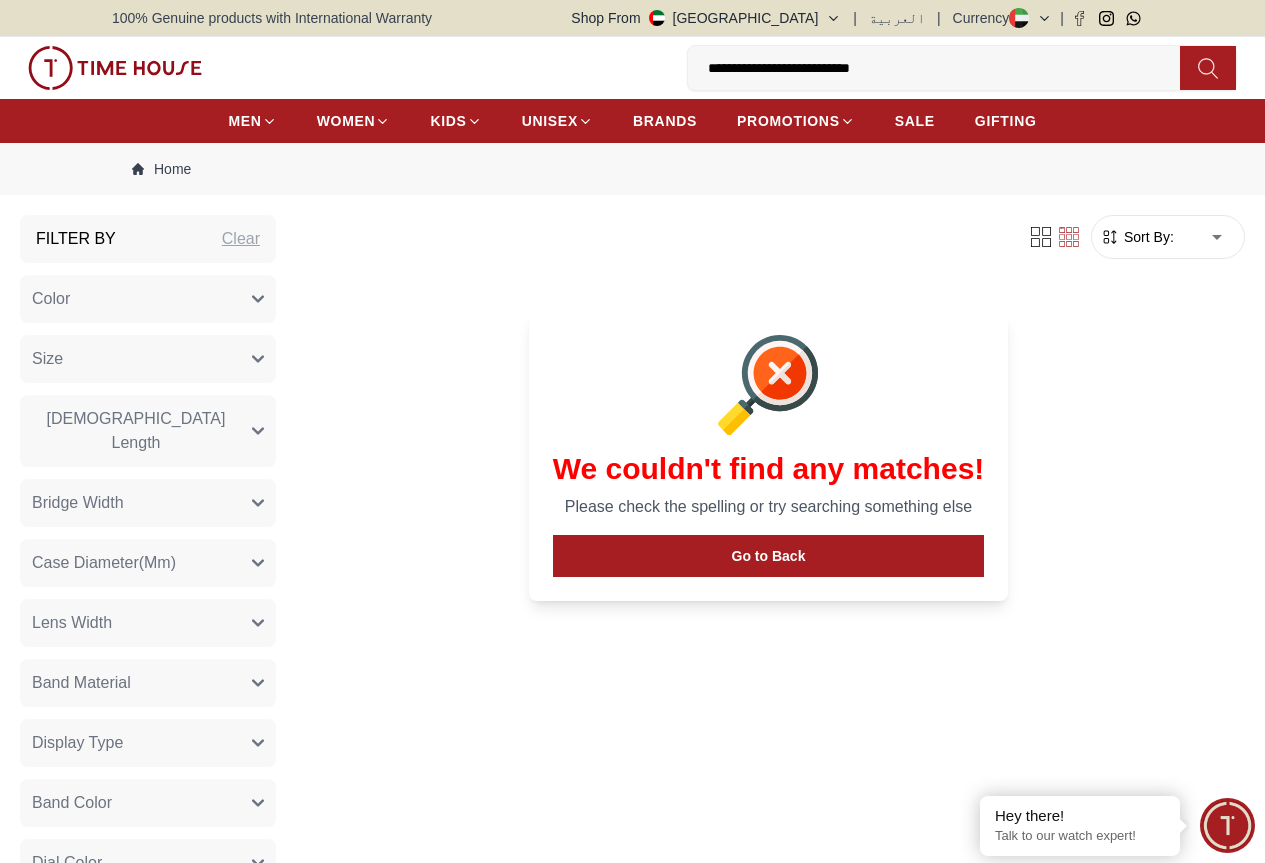 click 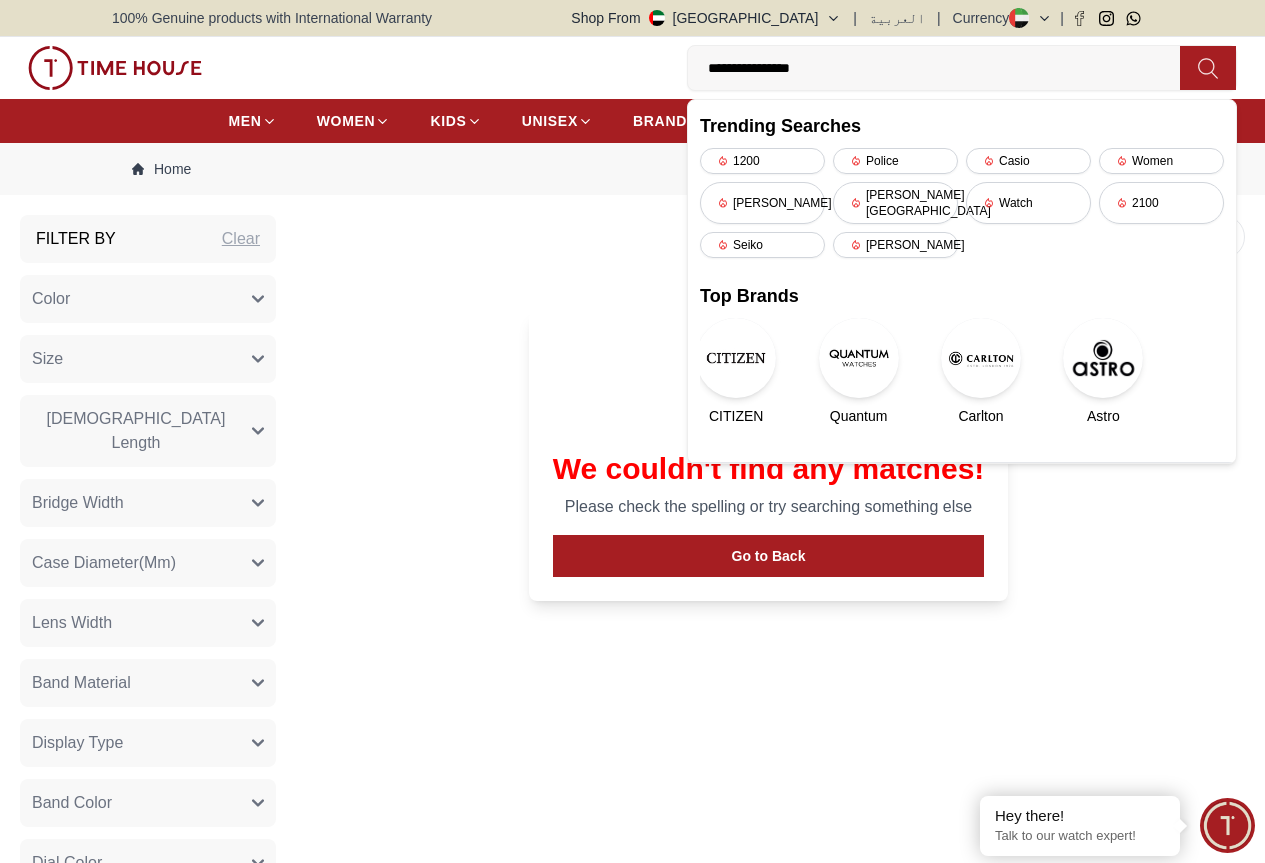 type on "**********" 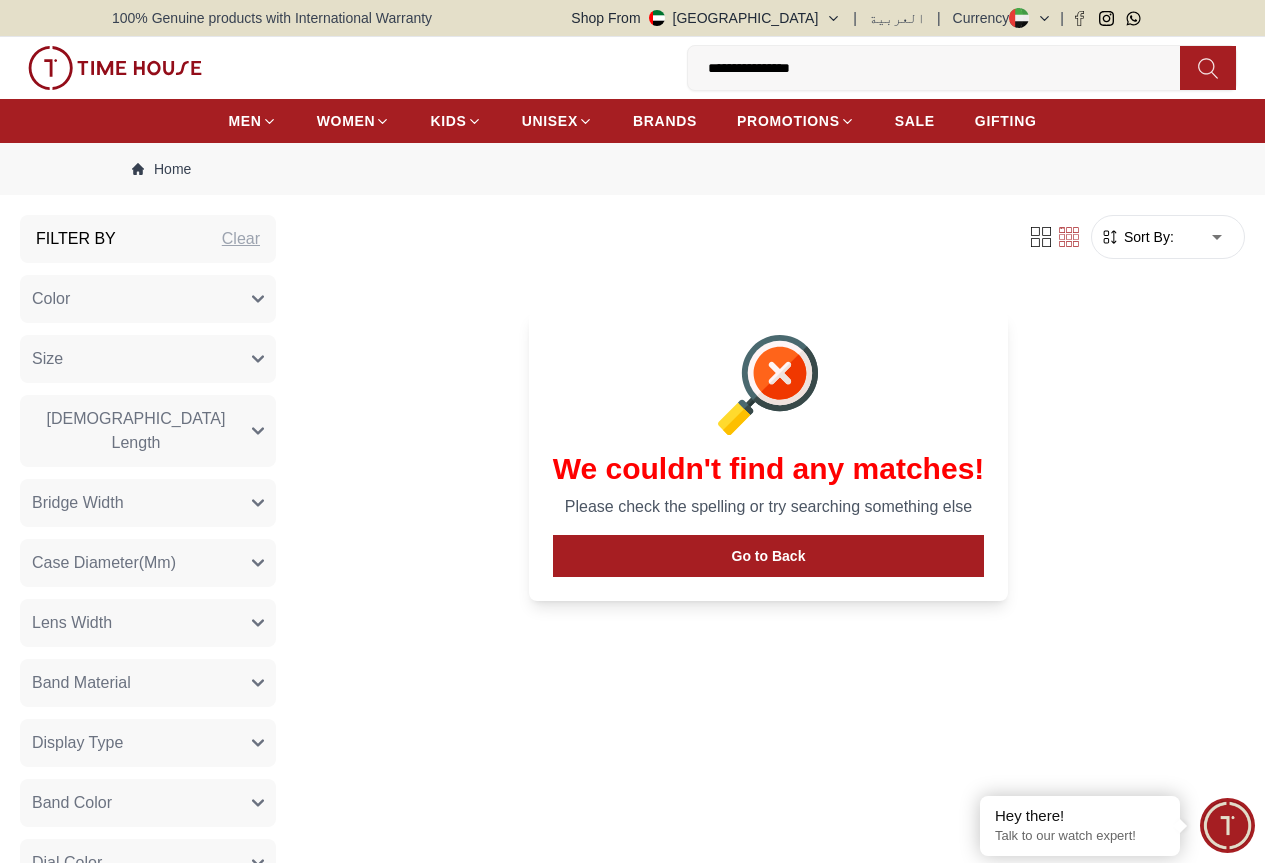 click 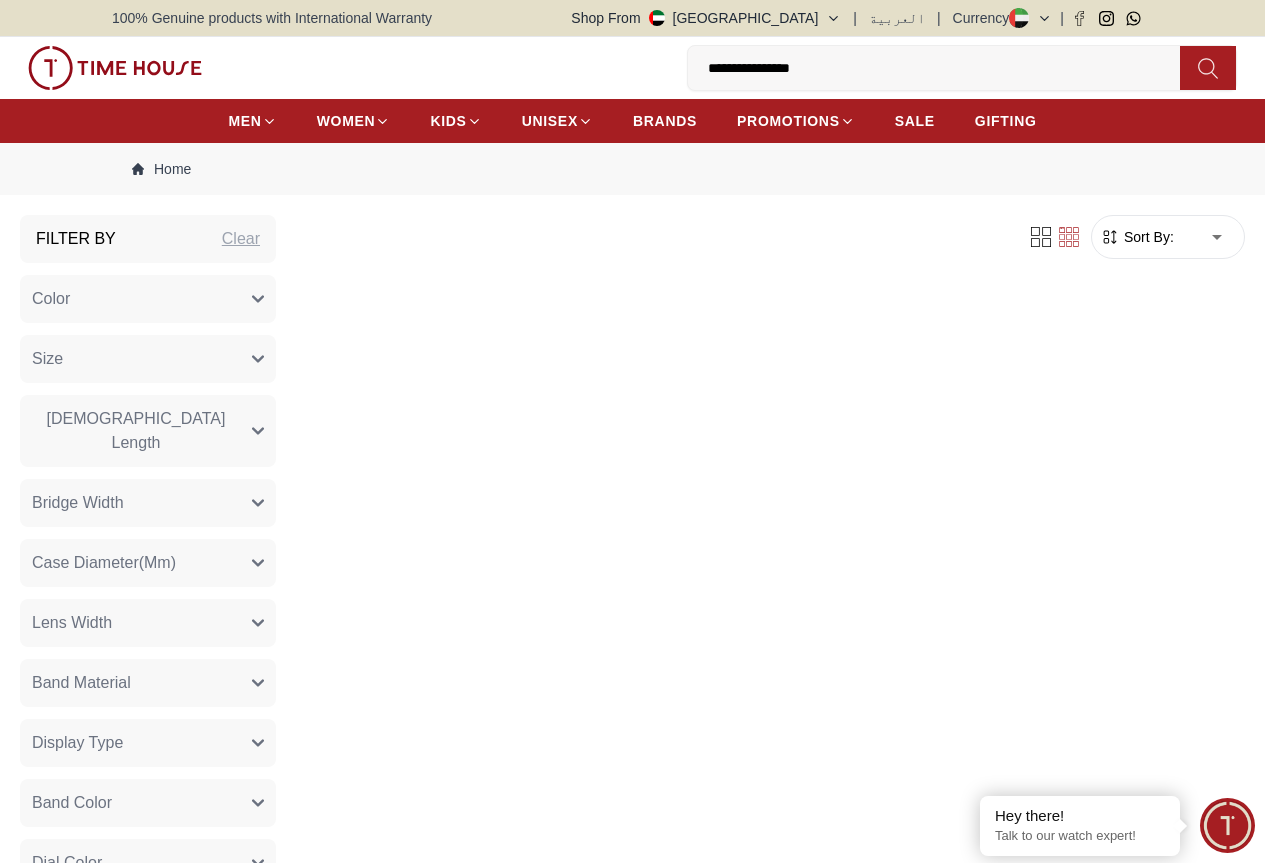 click 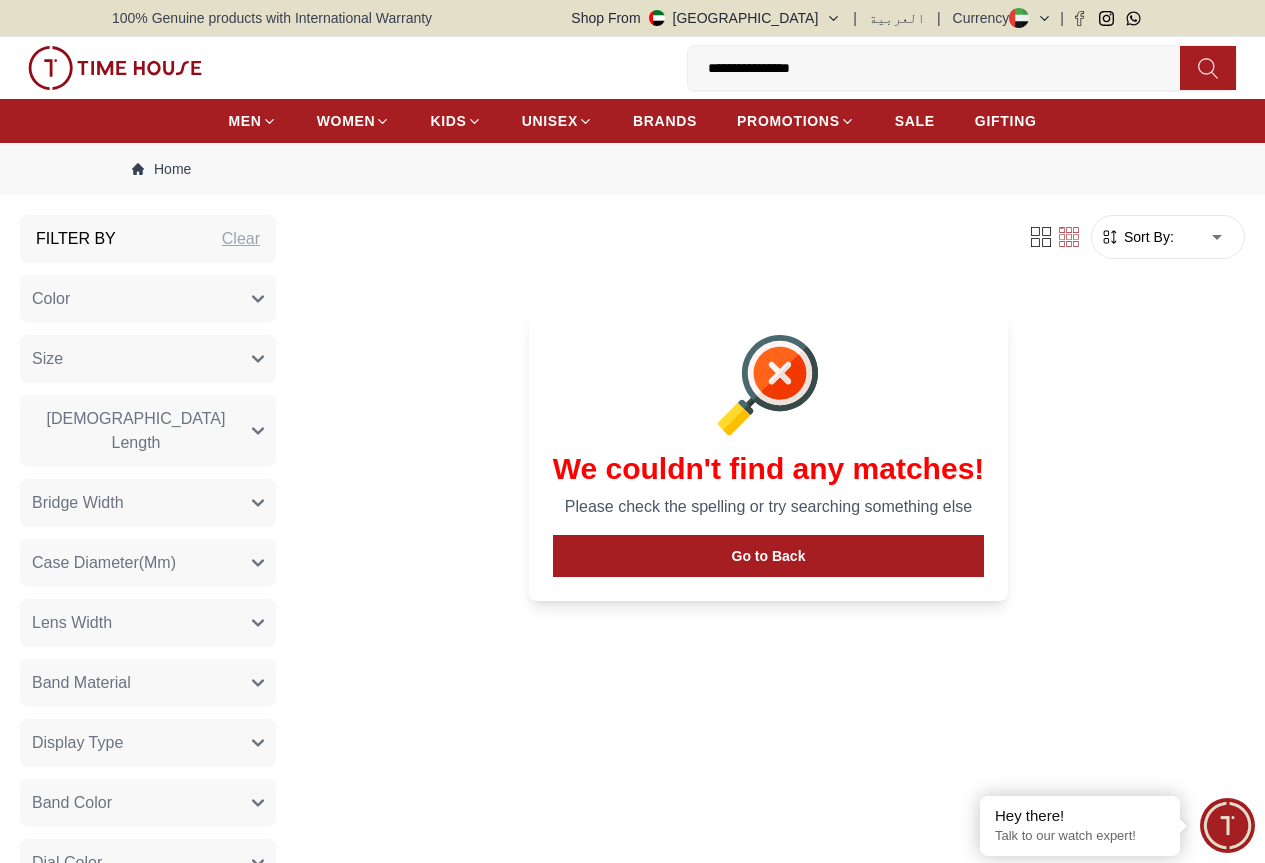 drag, startPoint x: 363, startPoint y: 75, endPoint x: 284, endPoint y: 71, distance: 79.101204 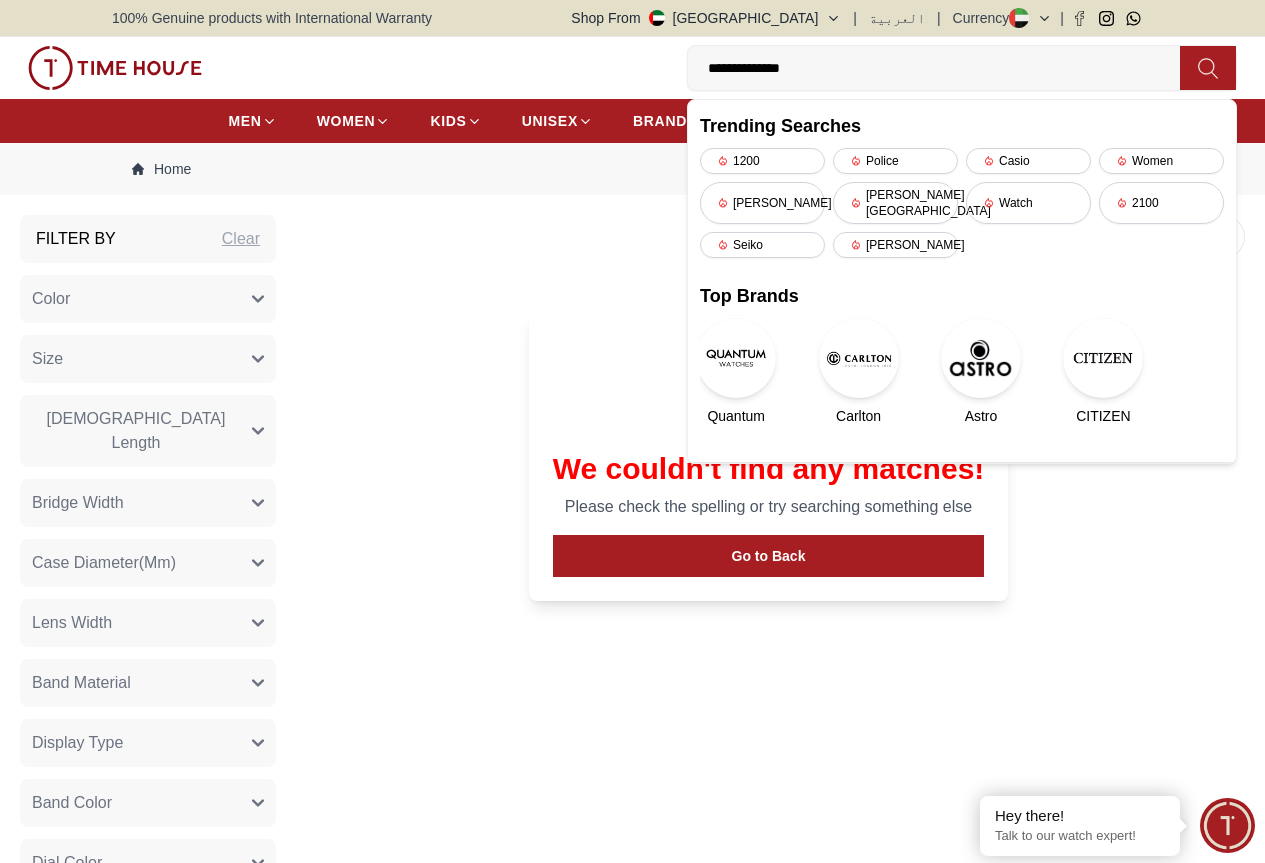 type on "**********" 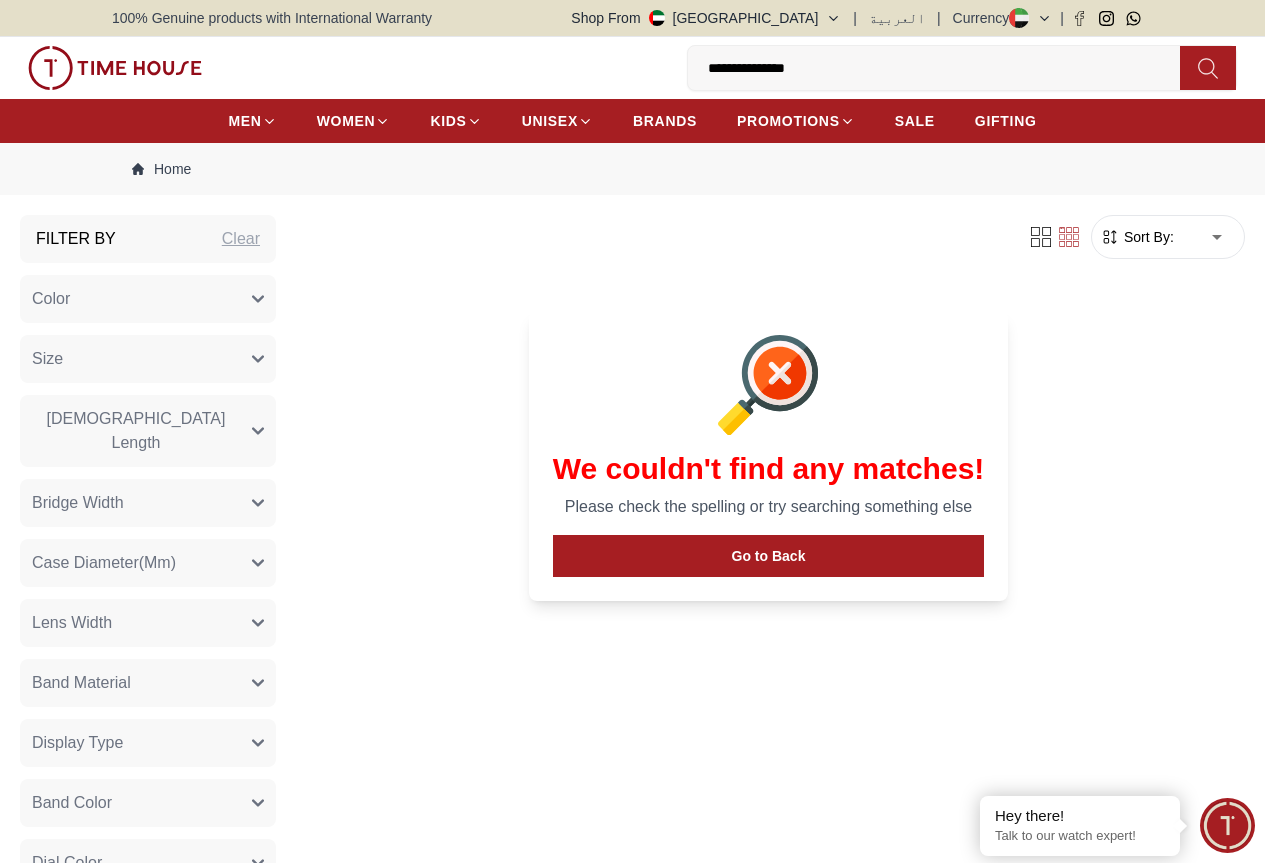 drag, startPoint x: 405, startPoint y: 69, endPoint x: 288, endPoint y: 63, distance: 117.15375 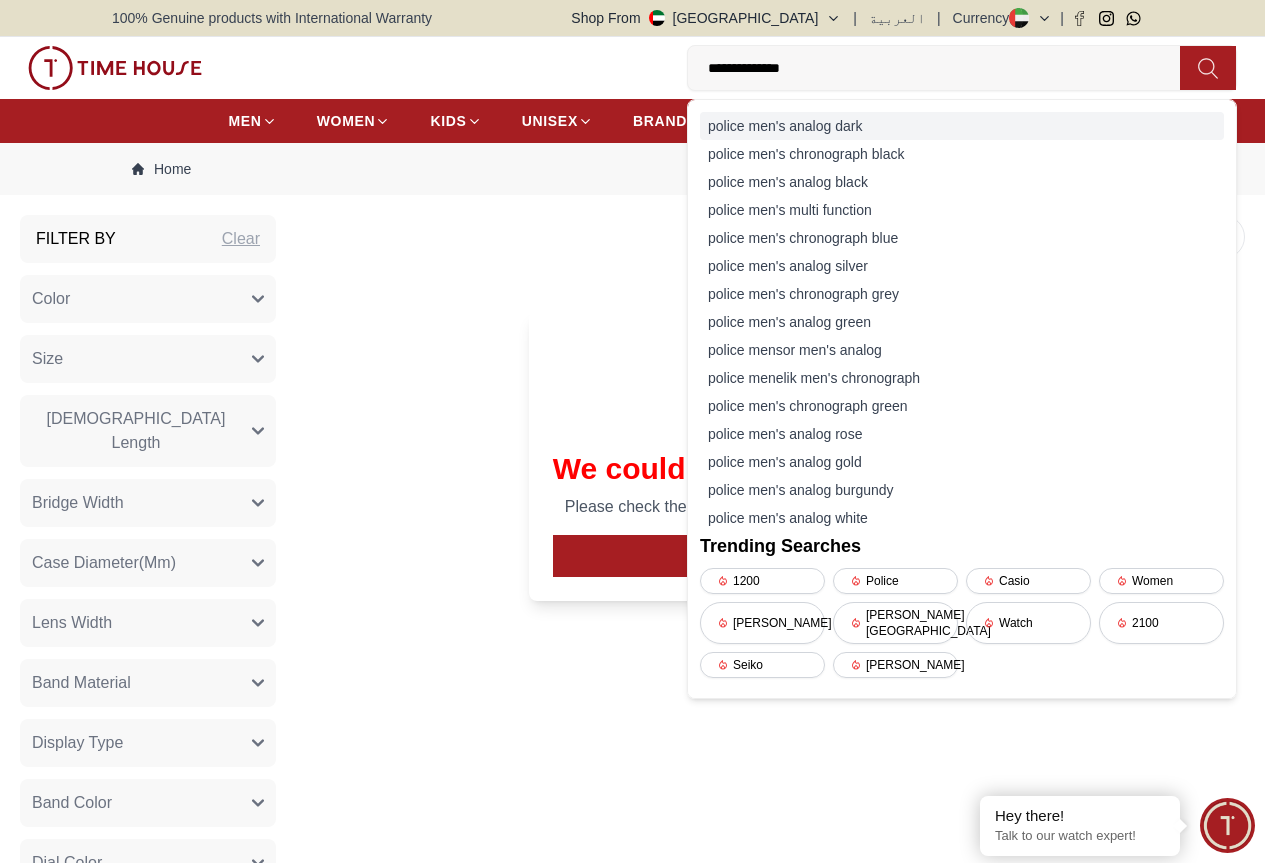 type on "**********" 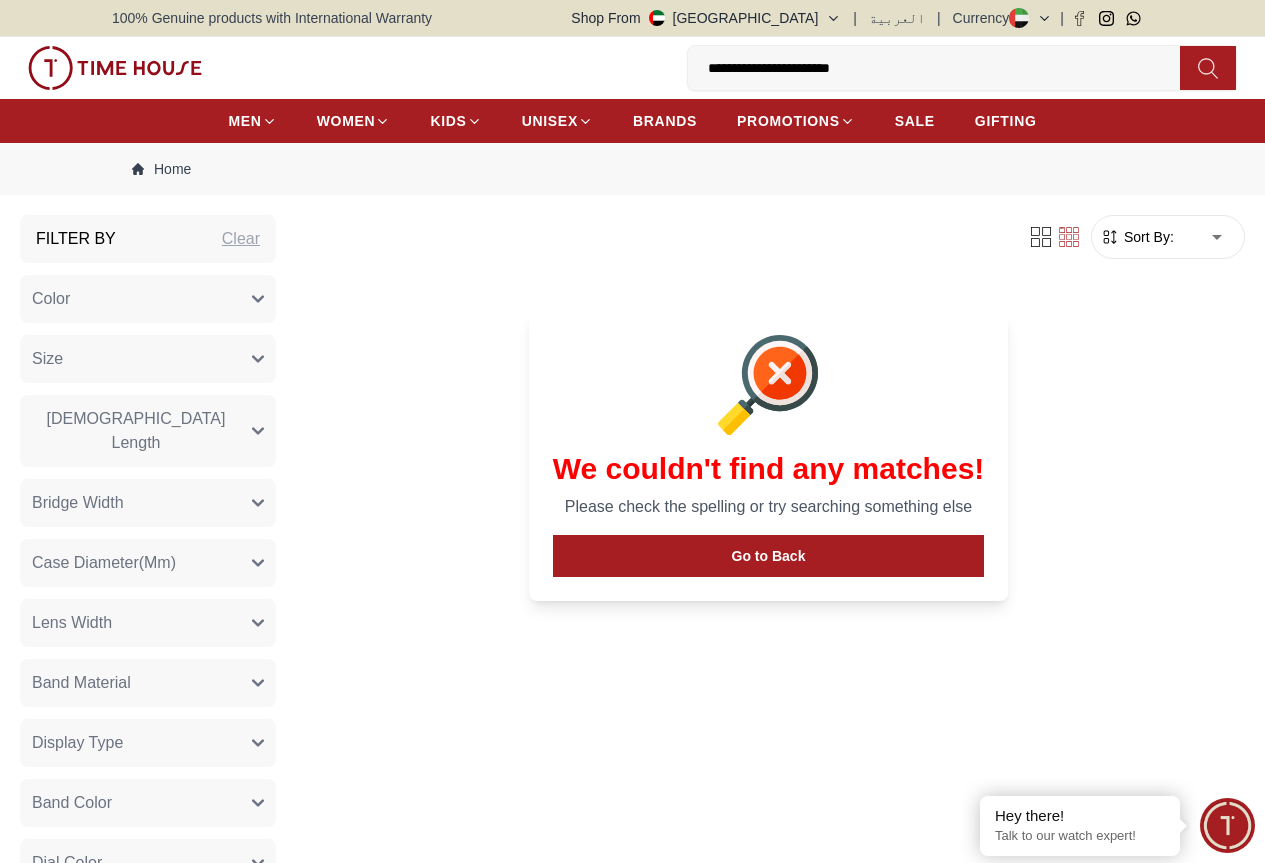drag, startPoint x: 423, startPoint y: 81, endPoint x: 323, endPoint y: 68, distance: 100.84146 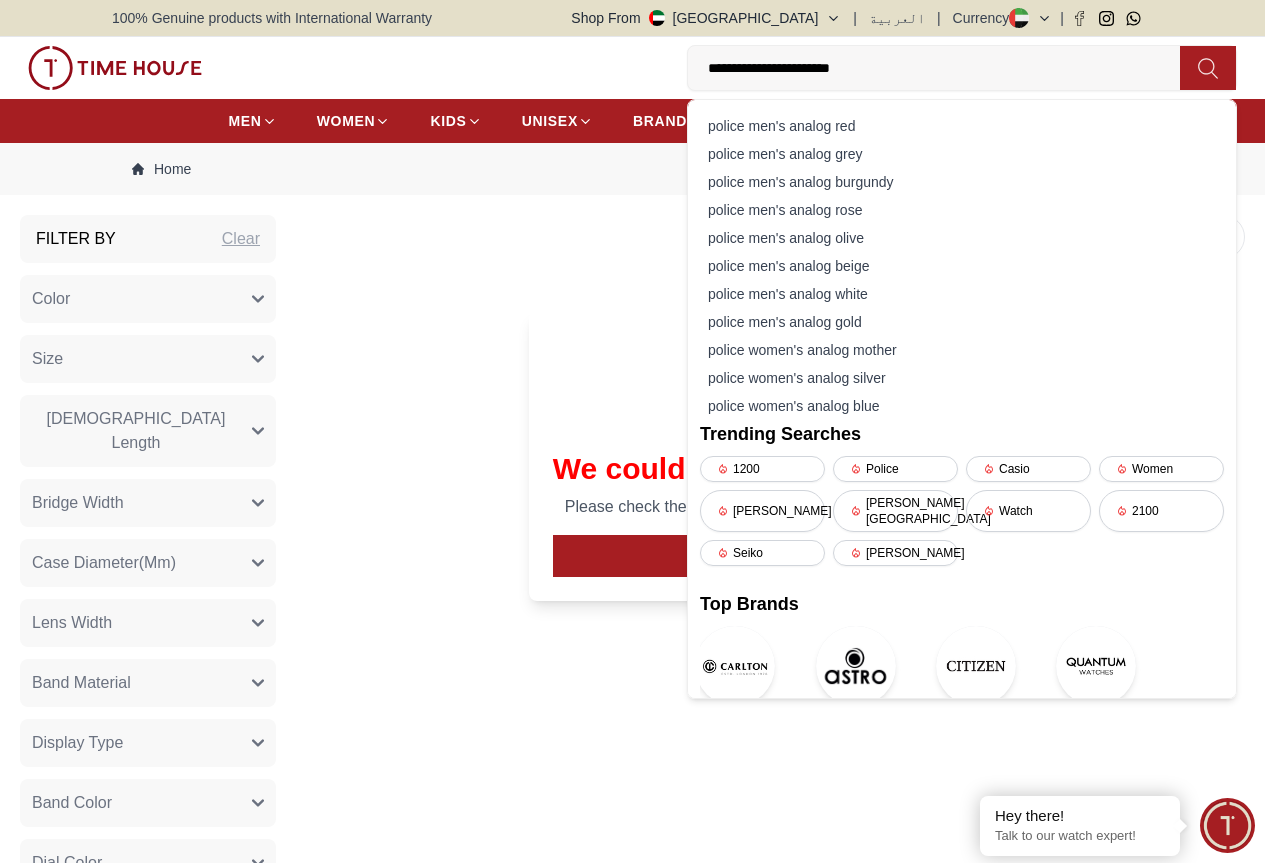 type on "**********" 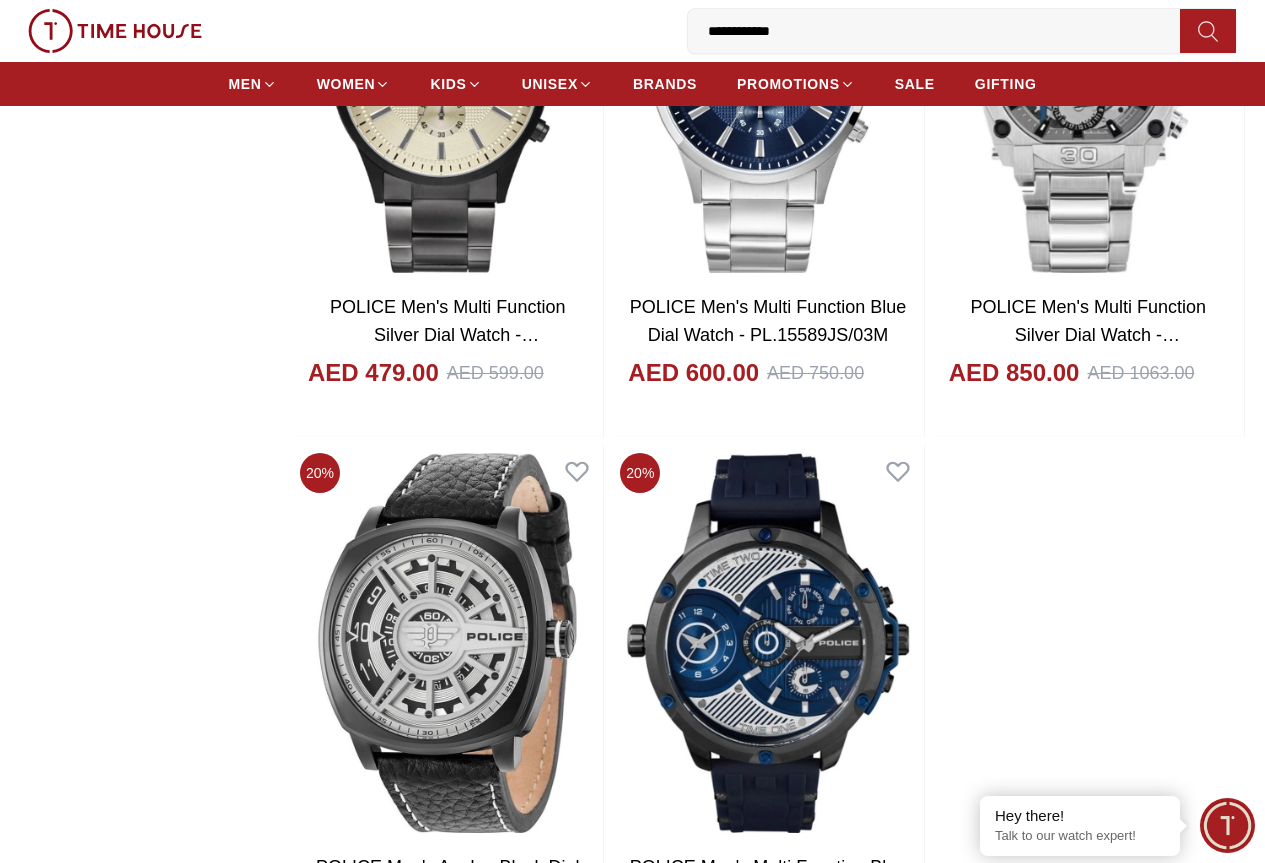 scroll, scrollTop: 3700, scrollLeft: 0, axis: vertical 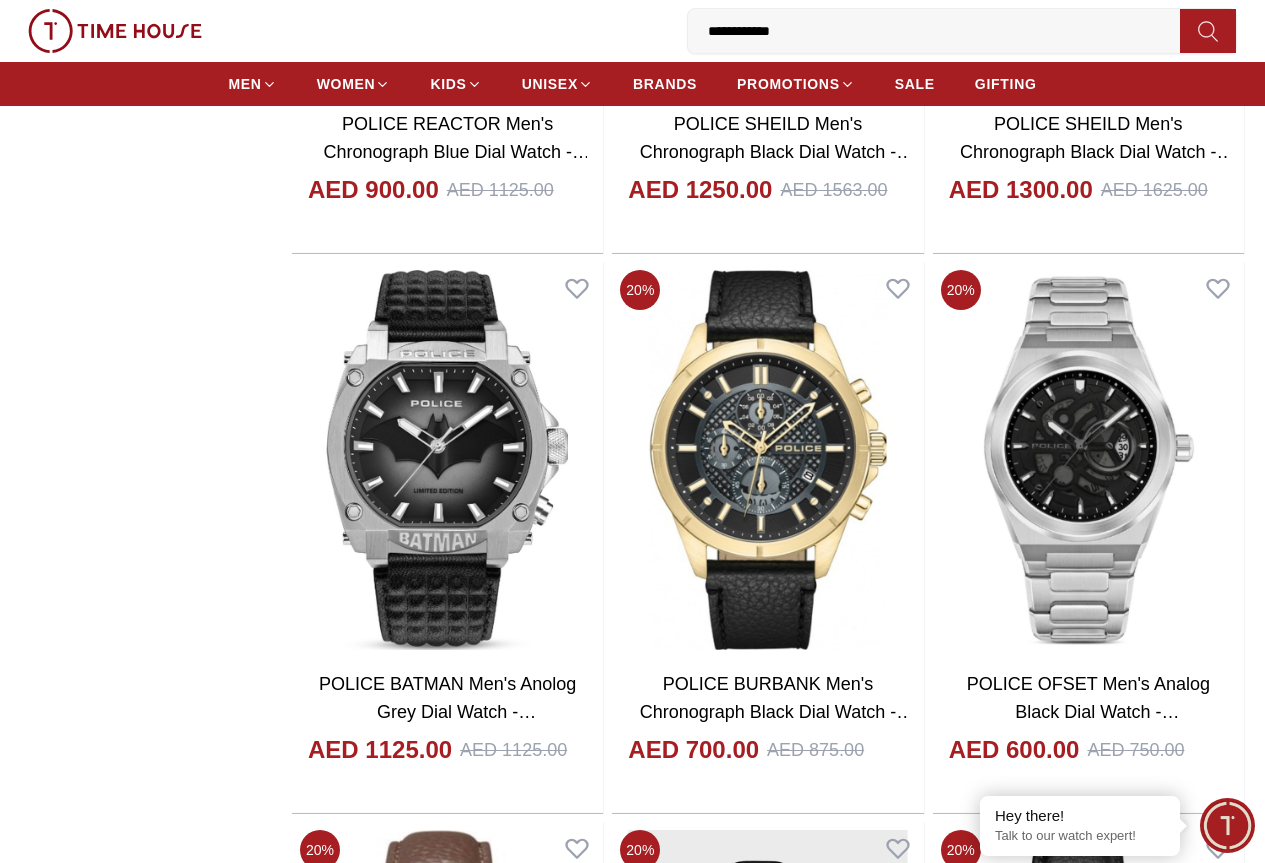 drag, startPoint x: 343, startPoint y: 35, endPoint x: 288, endPoint y: 30, distance: 55.226807 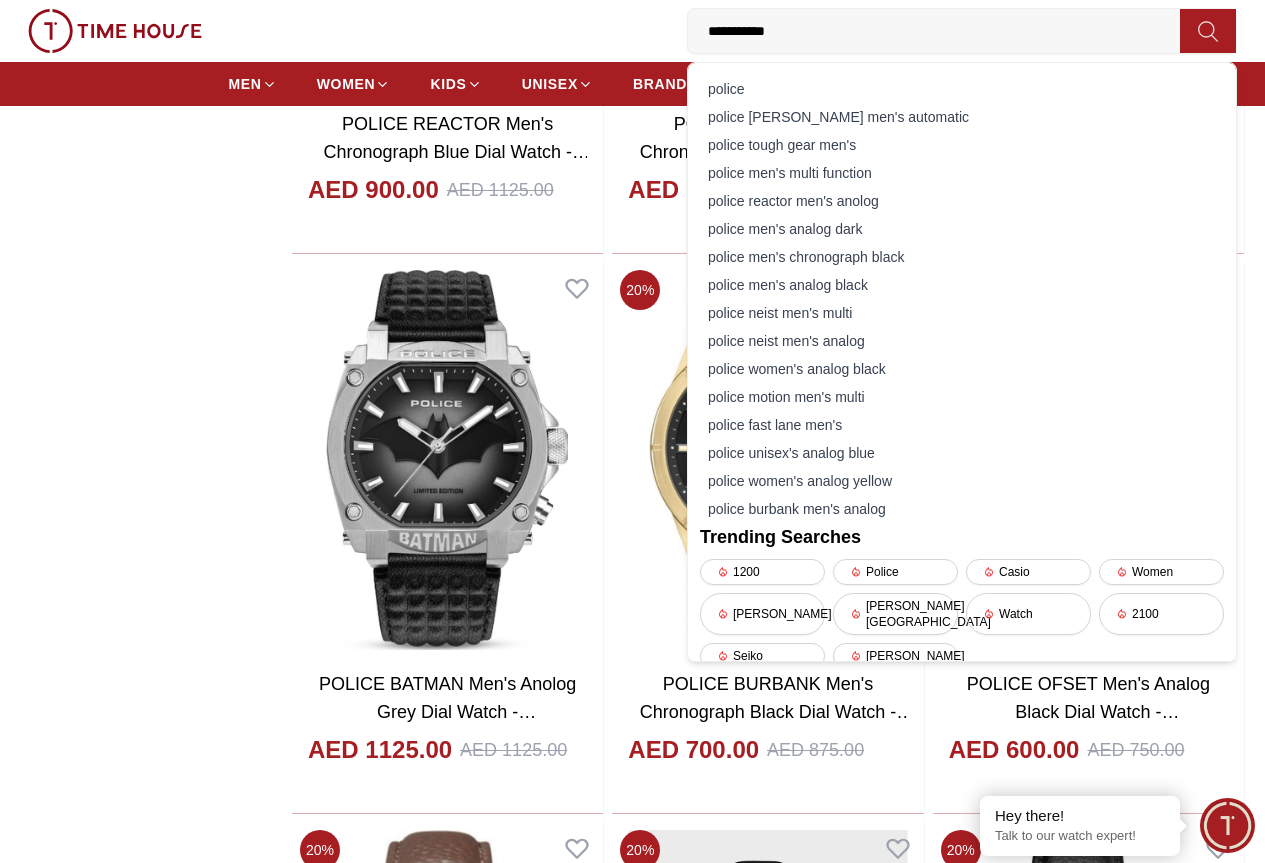 type on "**********" 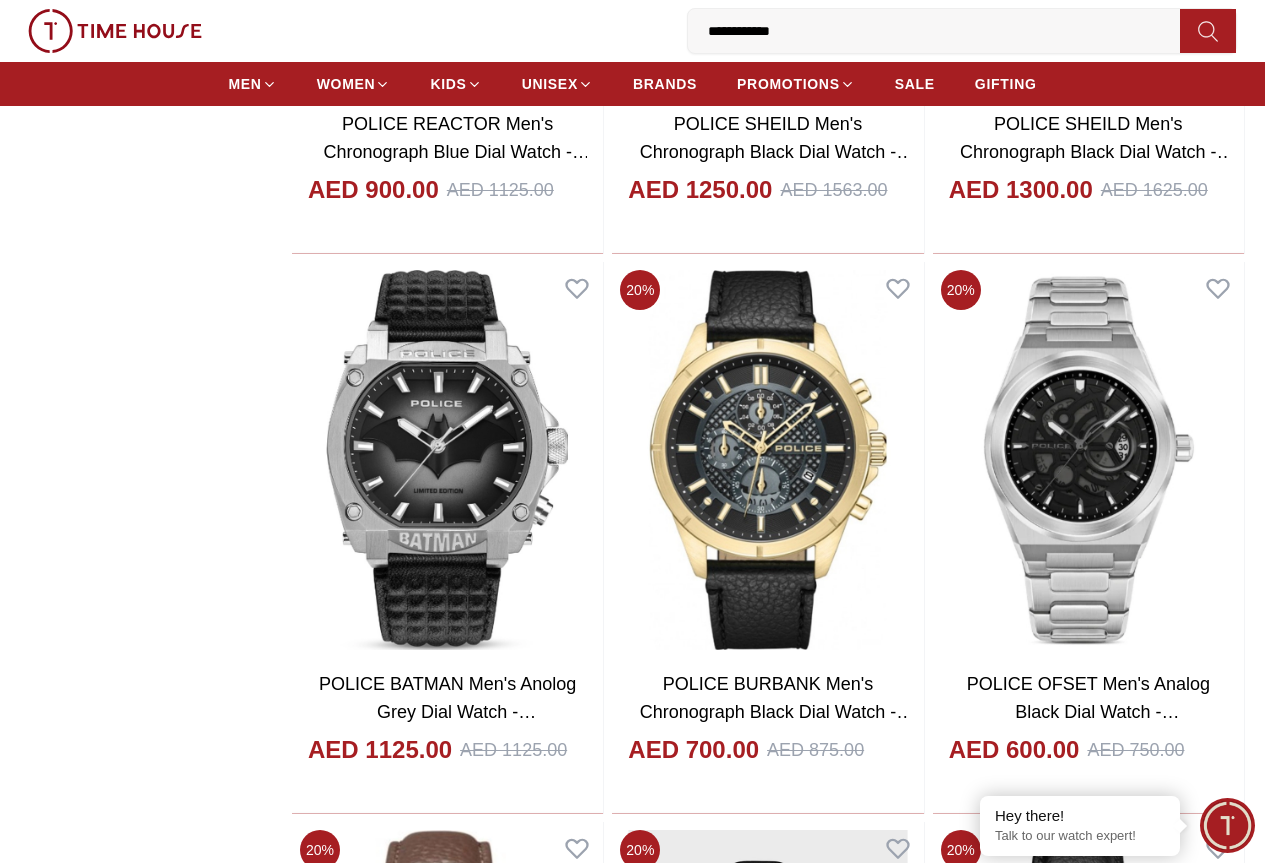 scroll, scrollTop: 0, scrollLeft: 0, axis: both 